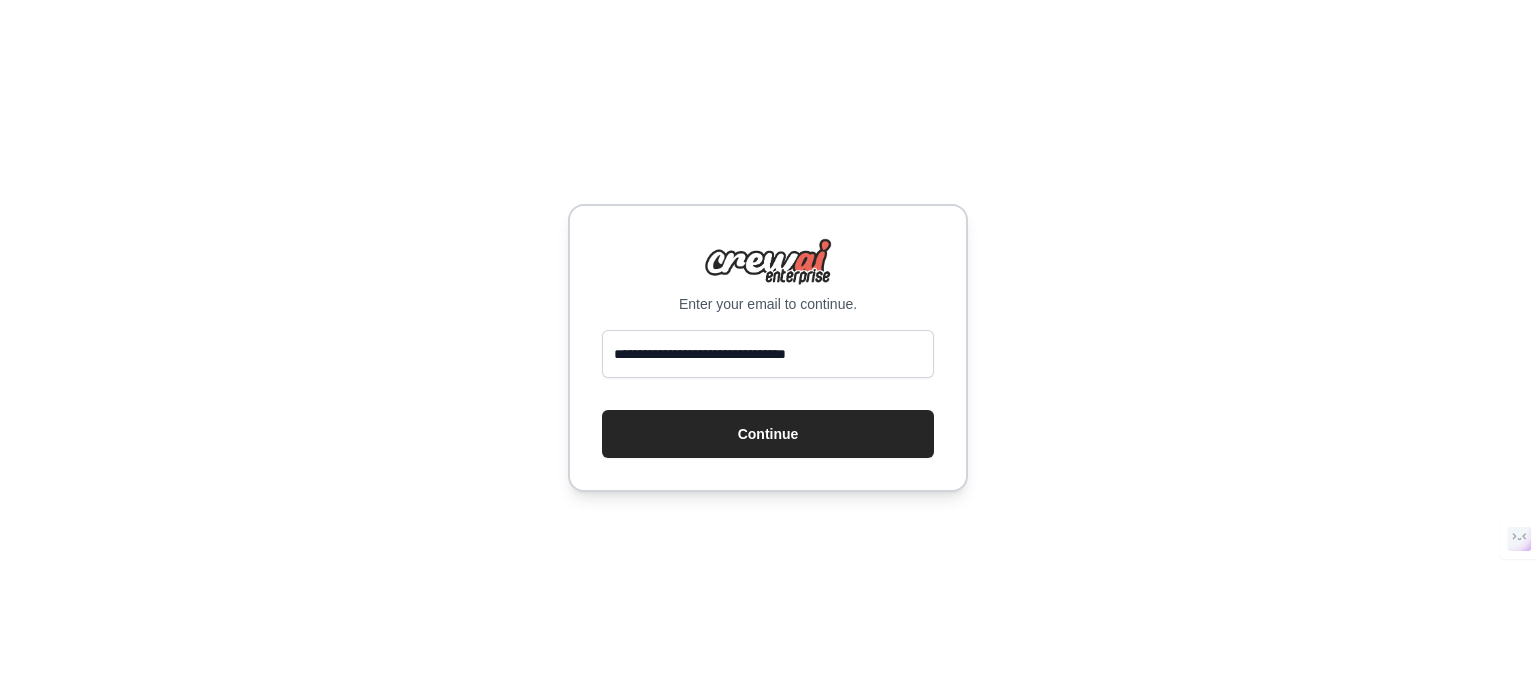 scroll, scrollTop: 0, scrollLeft: 0, axis: both 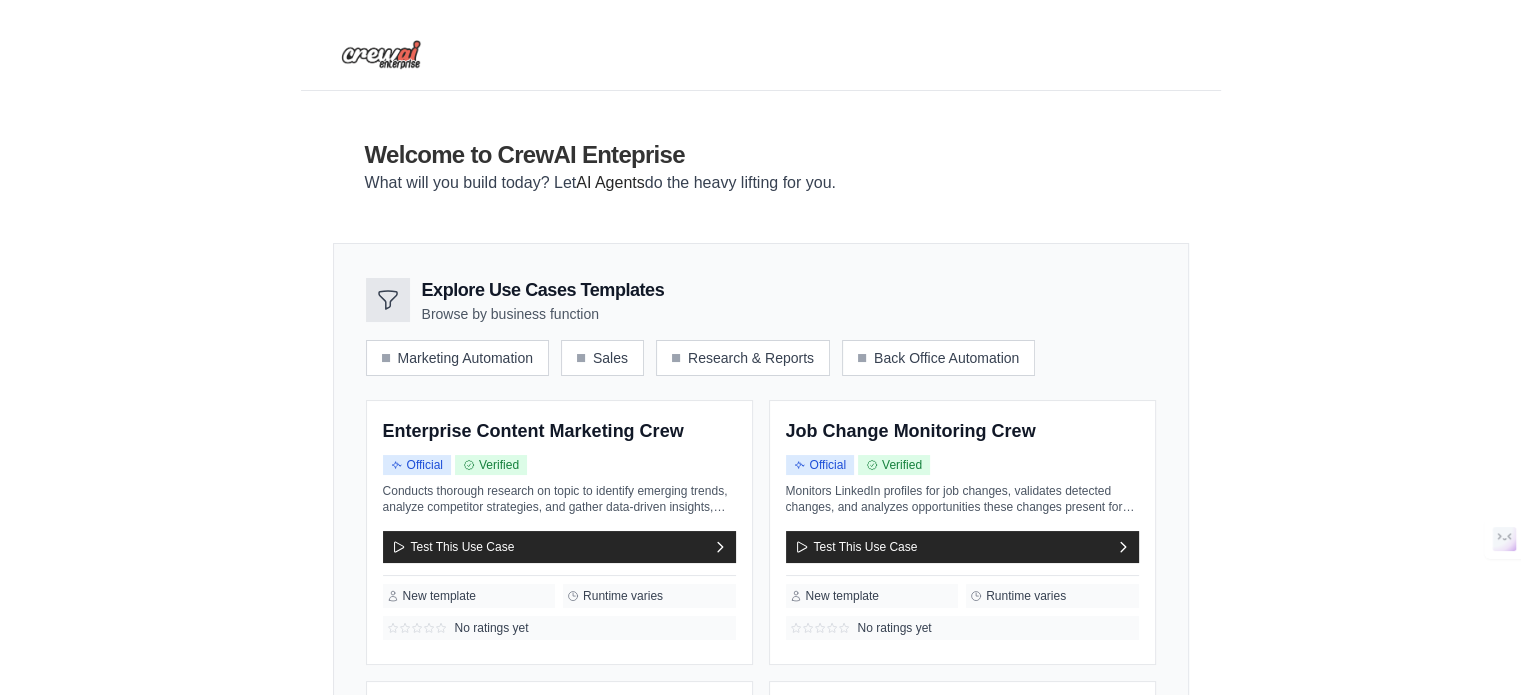 click on "Welcome to CrewAI Enteprise
What will you build today? Let
AI Agents
do the heavy lifting for you." at bounding box center (761, 167) 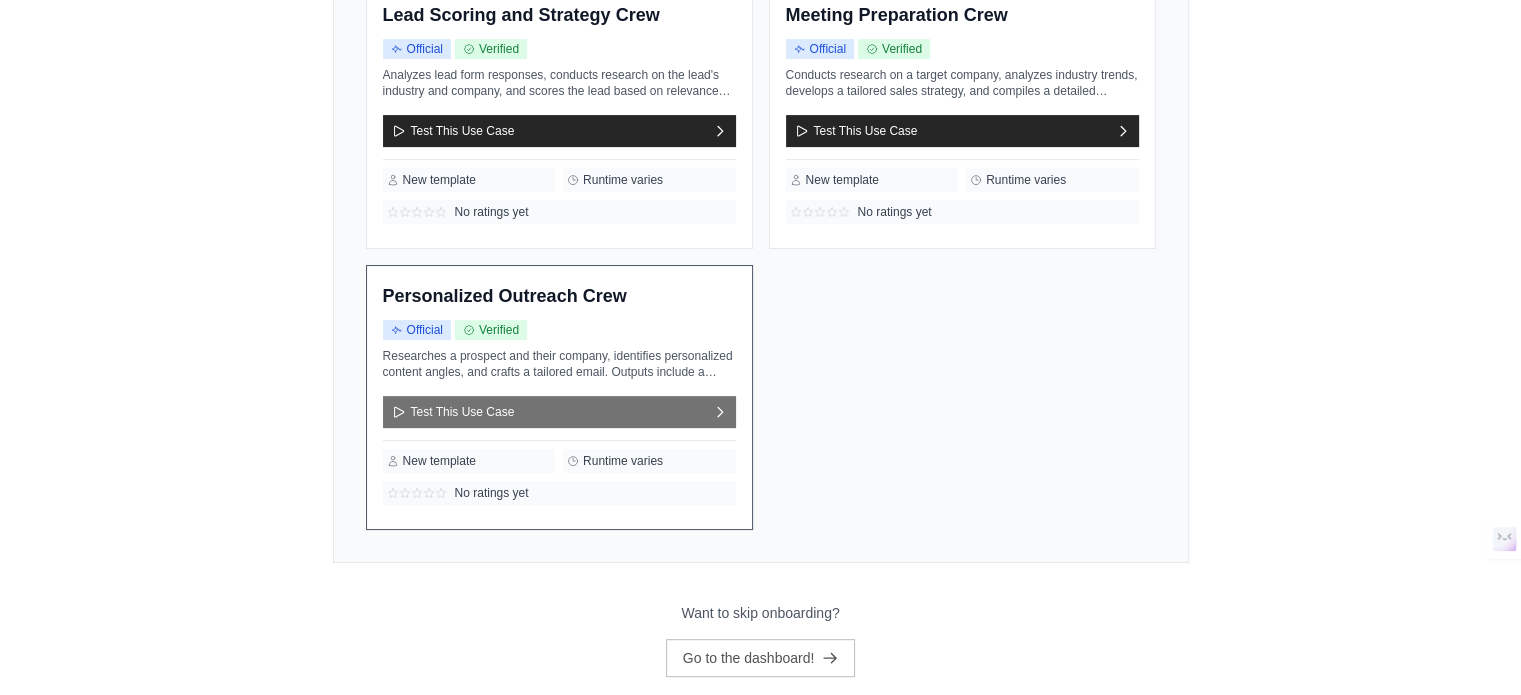 scroll, scrollTop: 700, scrollLeft: 0, axis: vertical 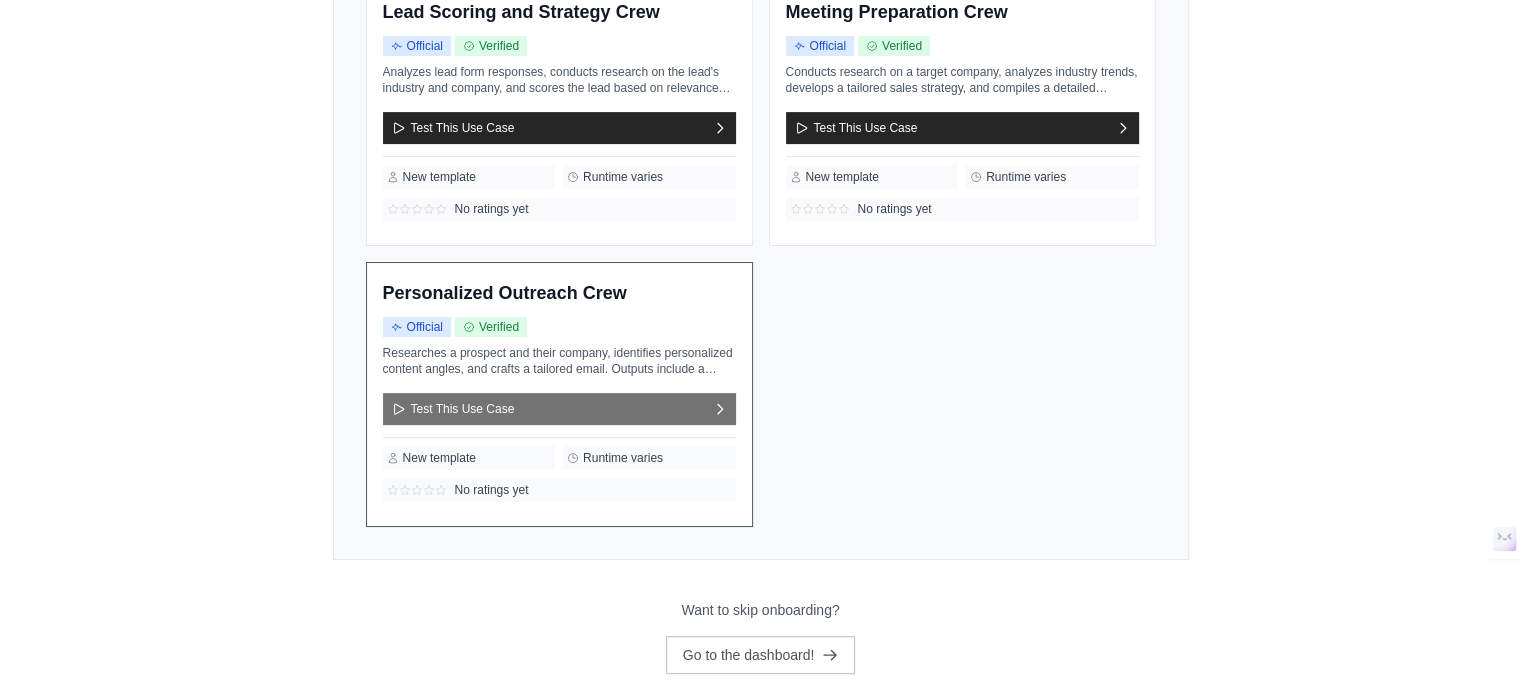 click on "Test This Use Case" at bounding box center [559, 409] 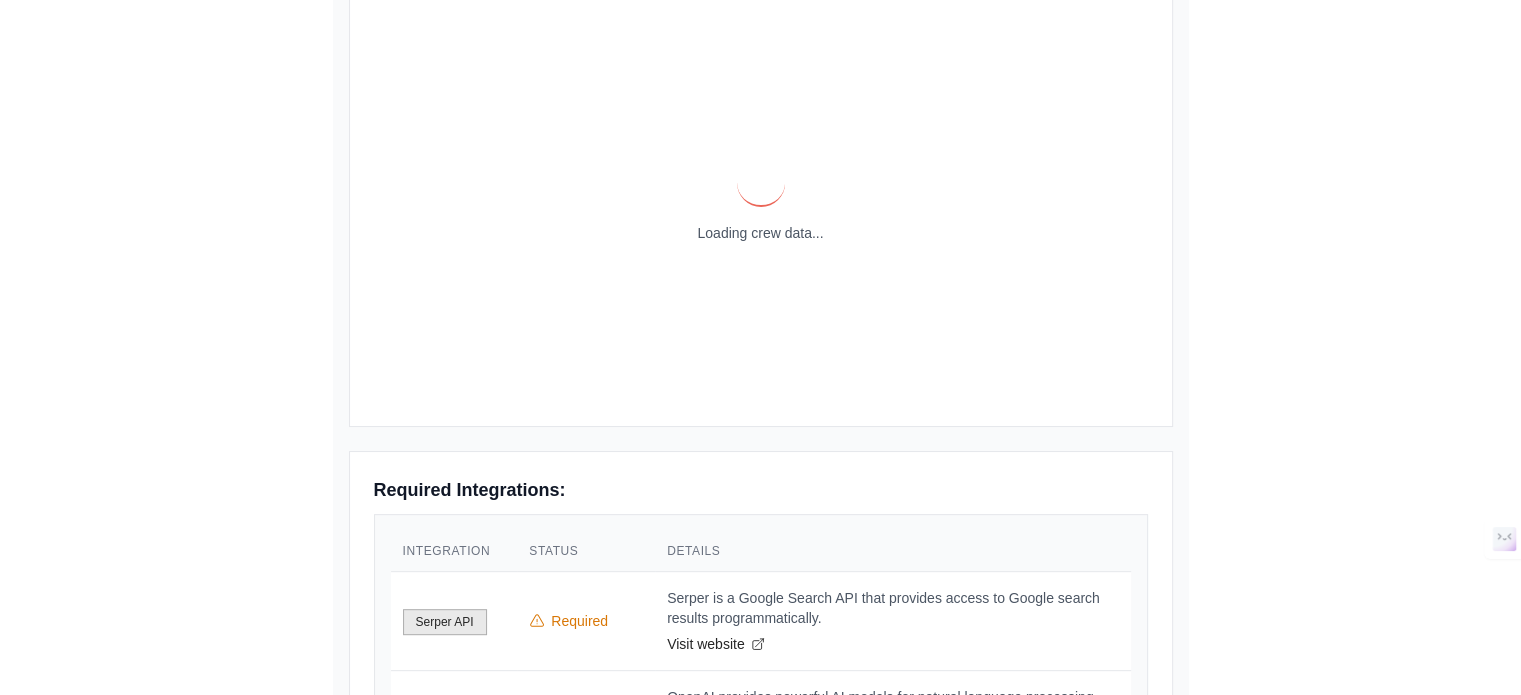 scroll, scrollTop: 0, scrollLeft: 0, axis: both 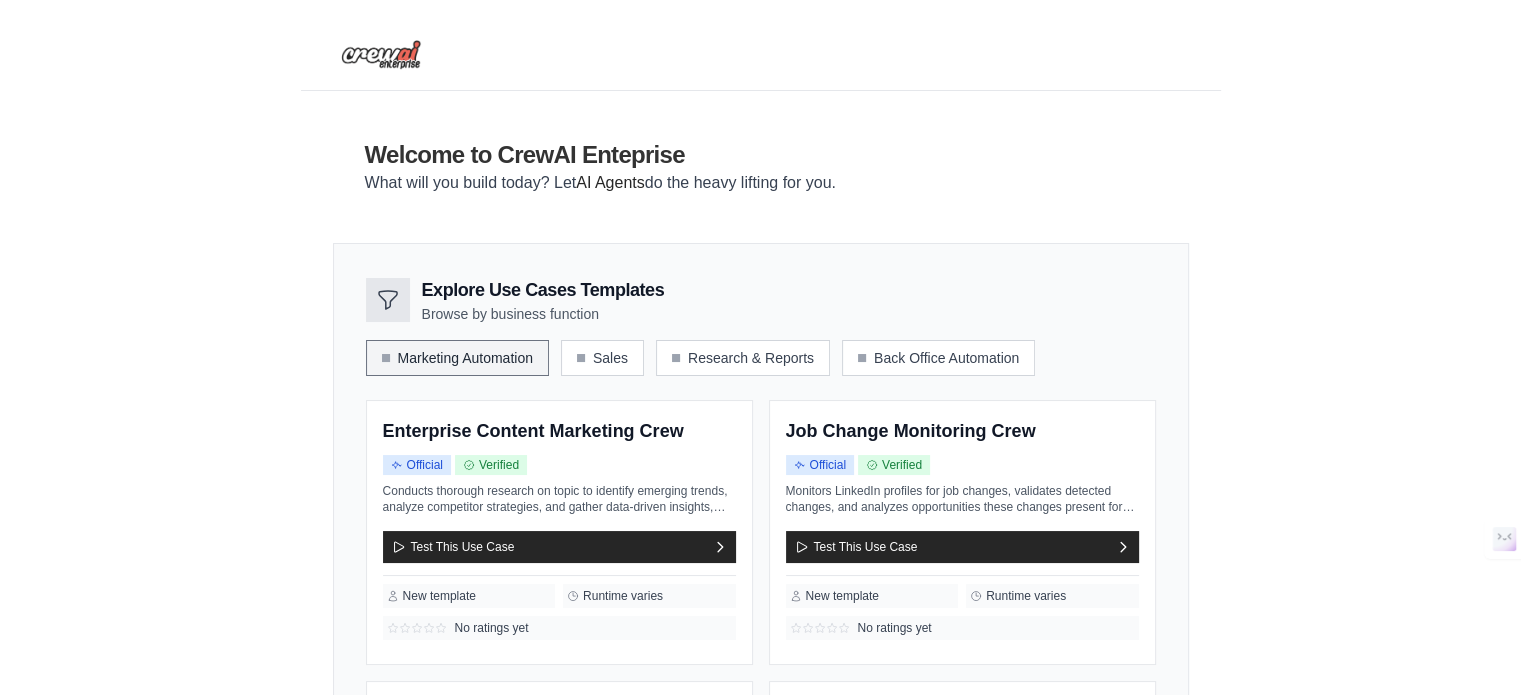 click on "Marketing Automation" at bounding box center (457, 358) 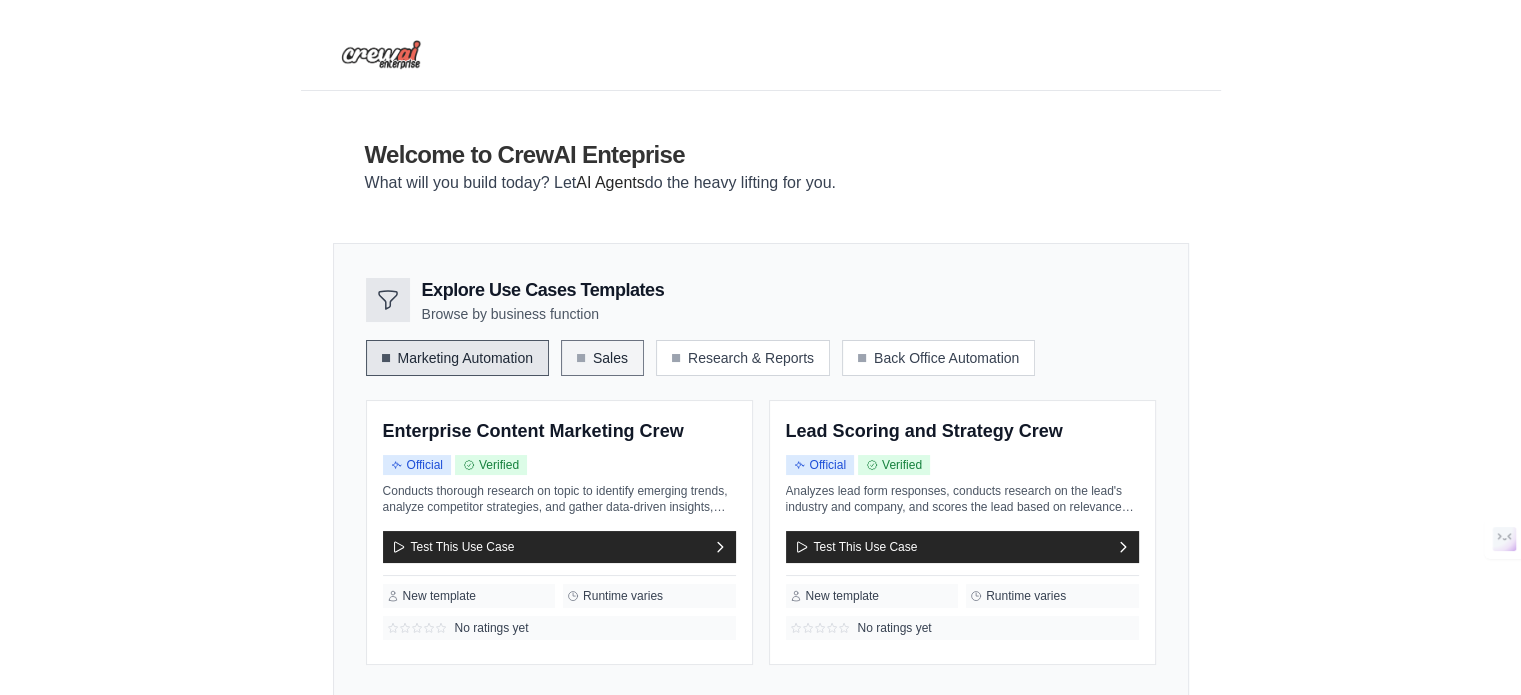 click on "Sales" at bounding box center (602, 358) 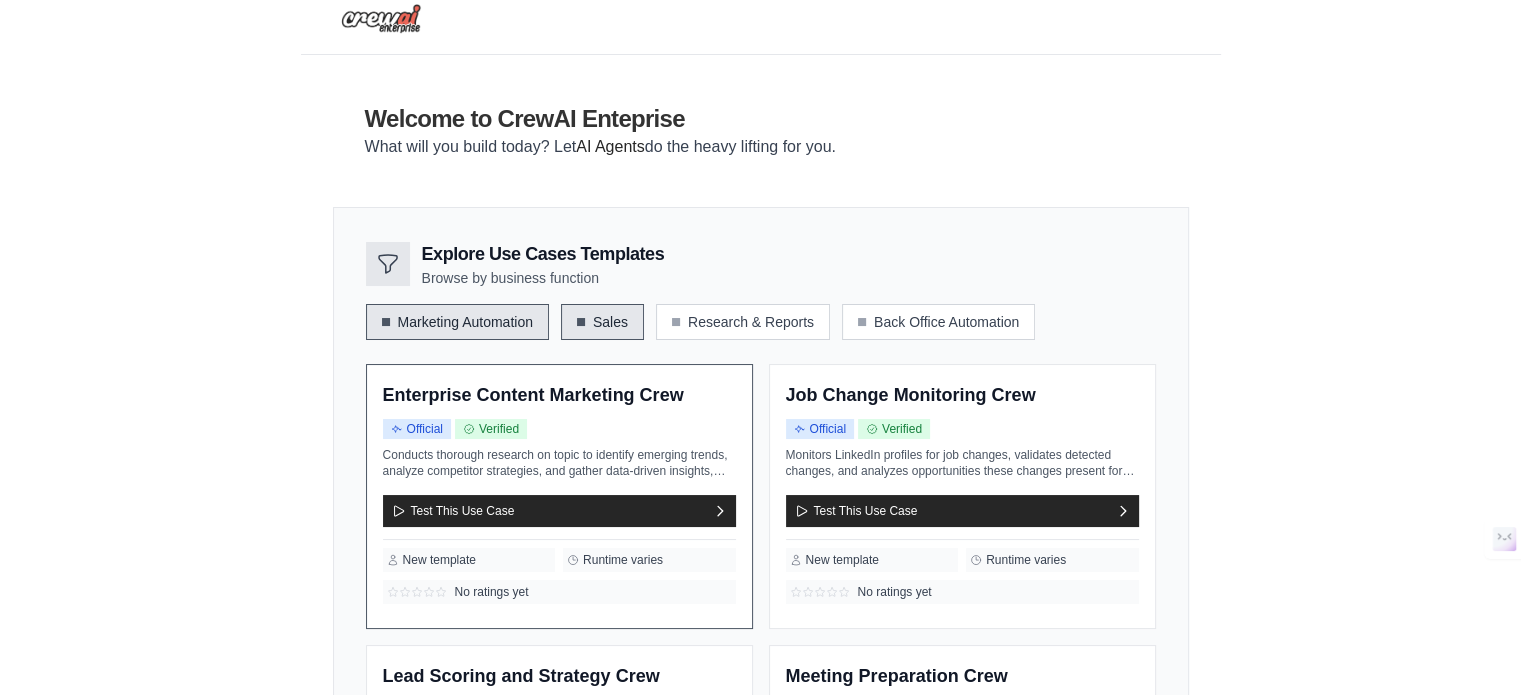 scroll, scrollTop: 100, scrollLeft: 0, axis: vertical 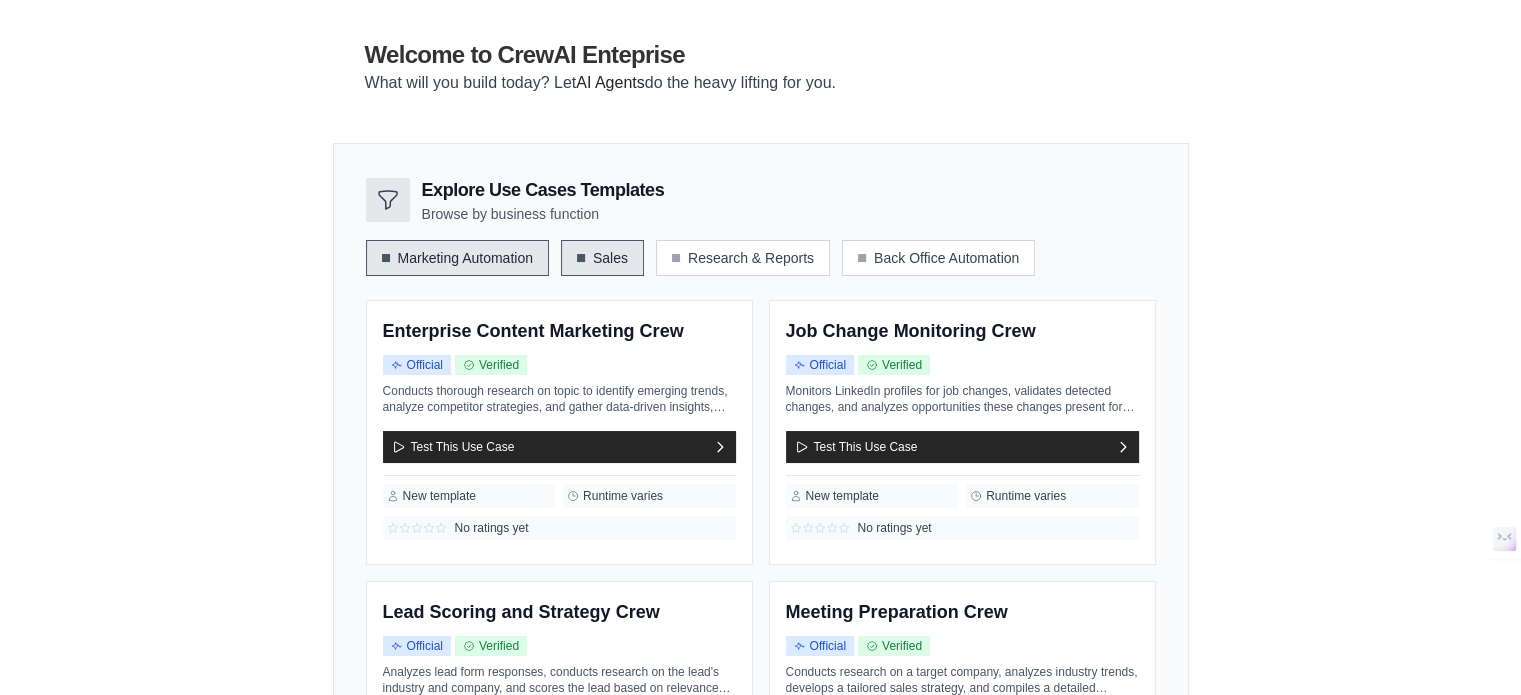 click on "Sales" at bounding box center [602, 258] 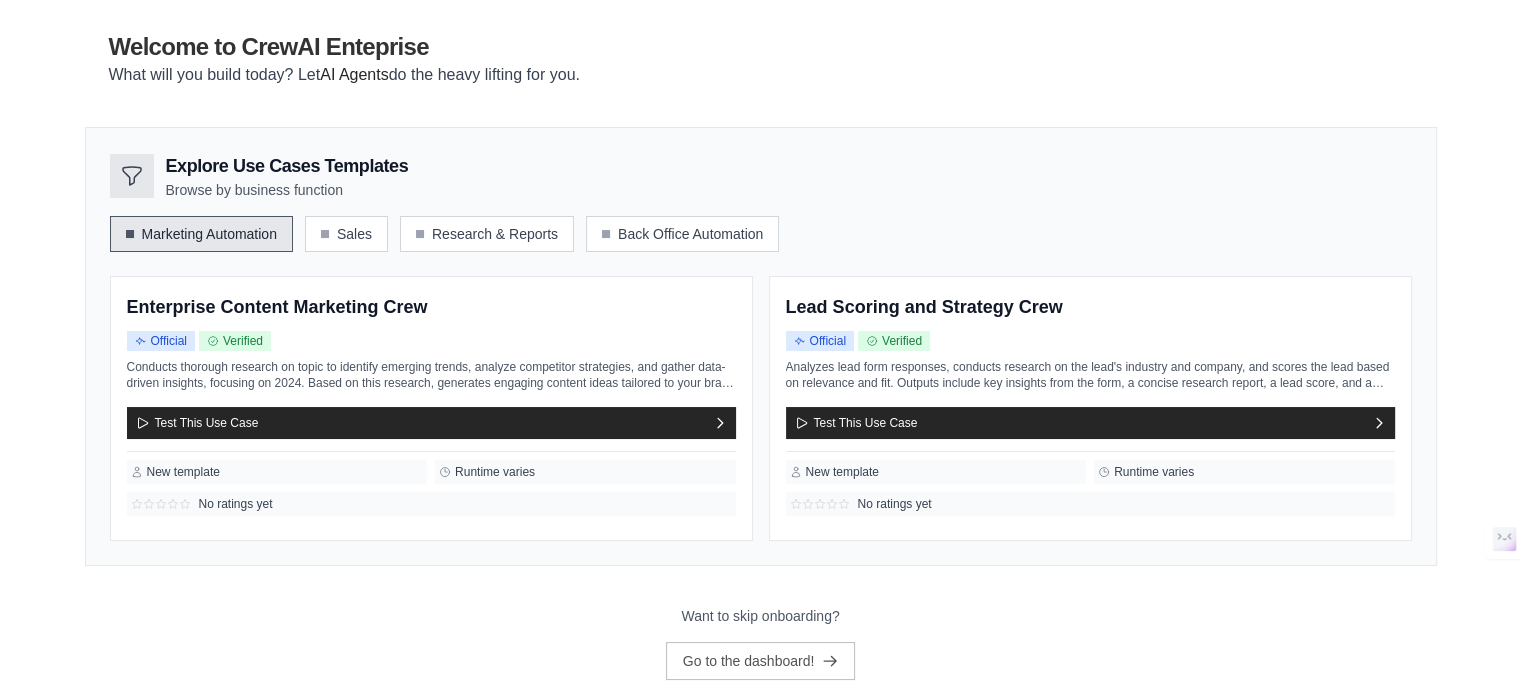 click on "Marketing Automation" at bounding box center [201, 234] 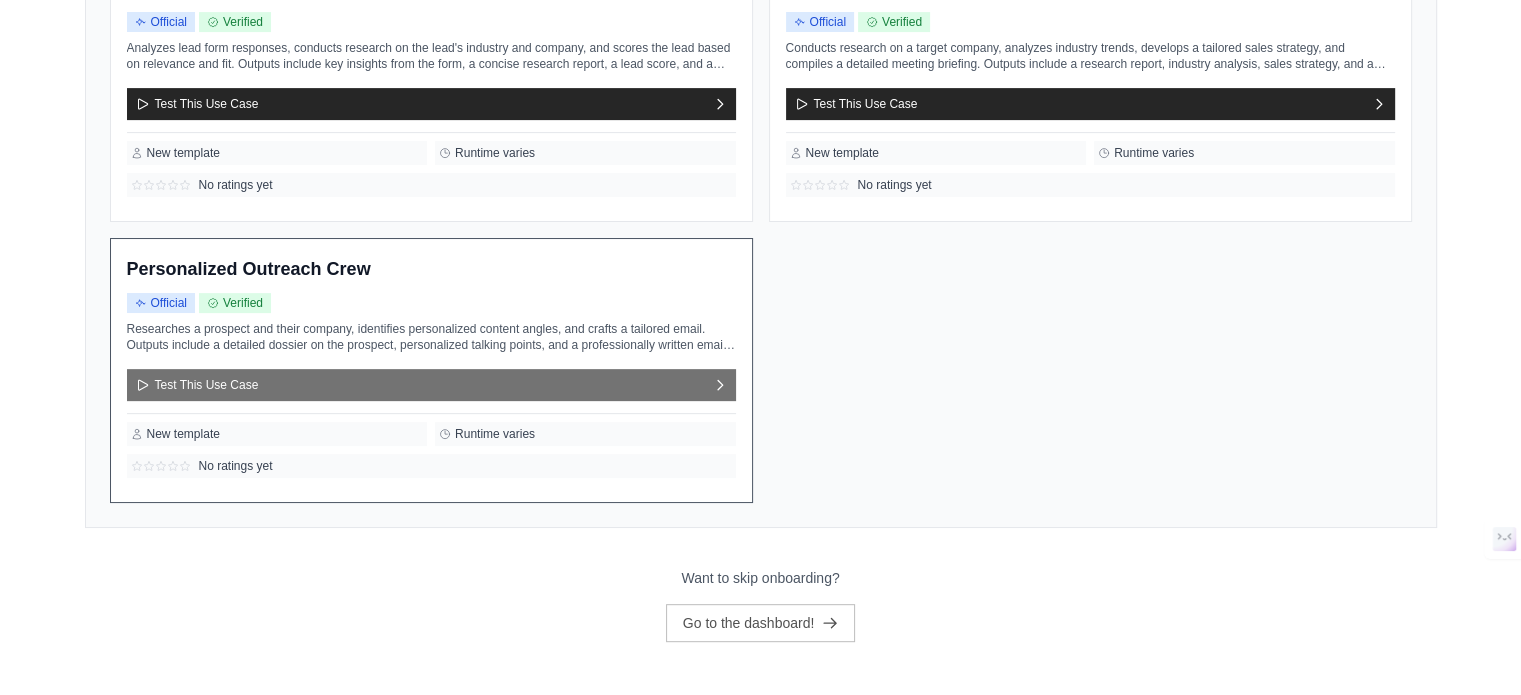 scroll, scrollTop: 704, scrollLeft: 0, axis: vertical 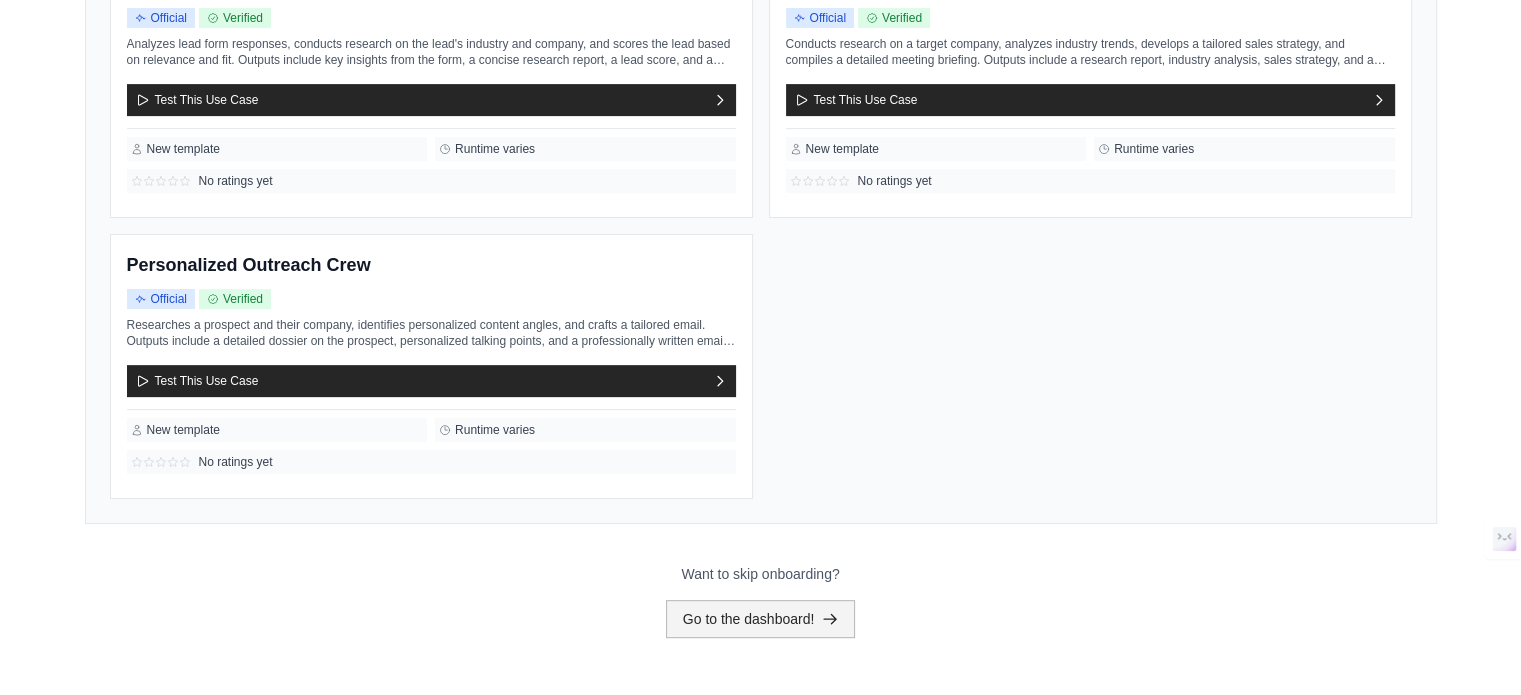 click on "Go to the dashboard!" at bounding box center [761, 619] 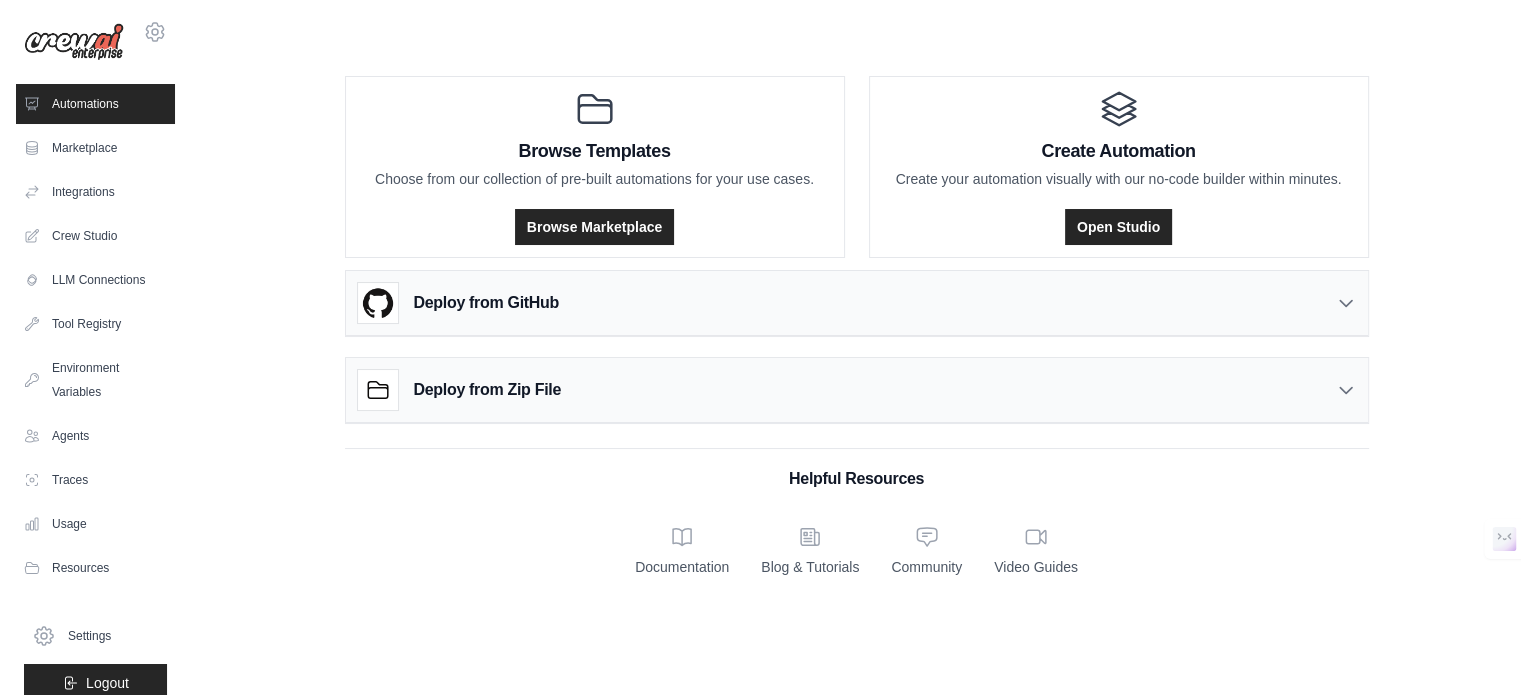 scroll, scrollTop: 0, scrollLeft: 0, axis: both 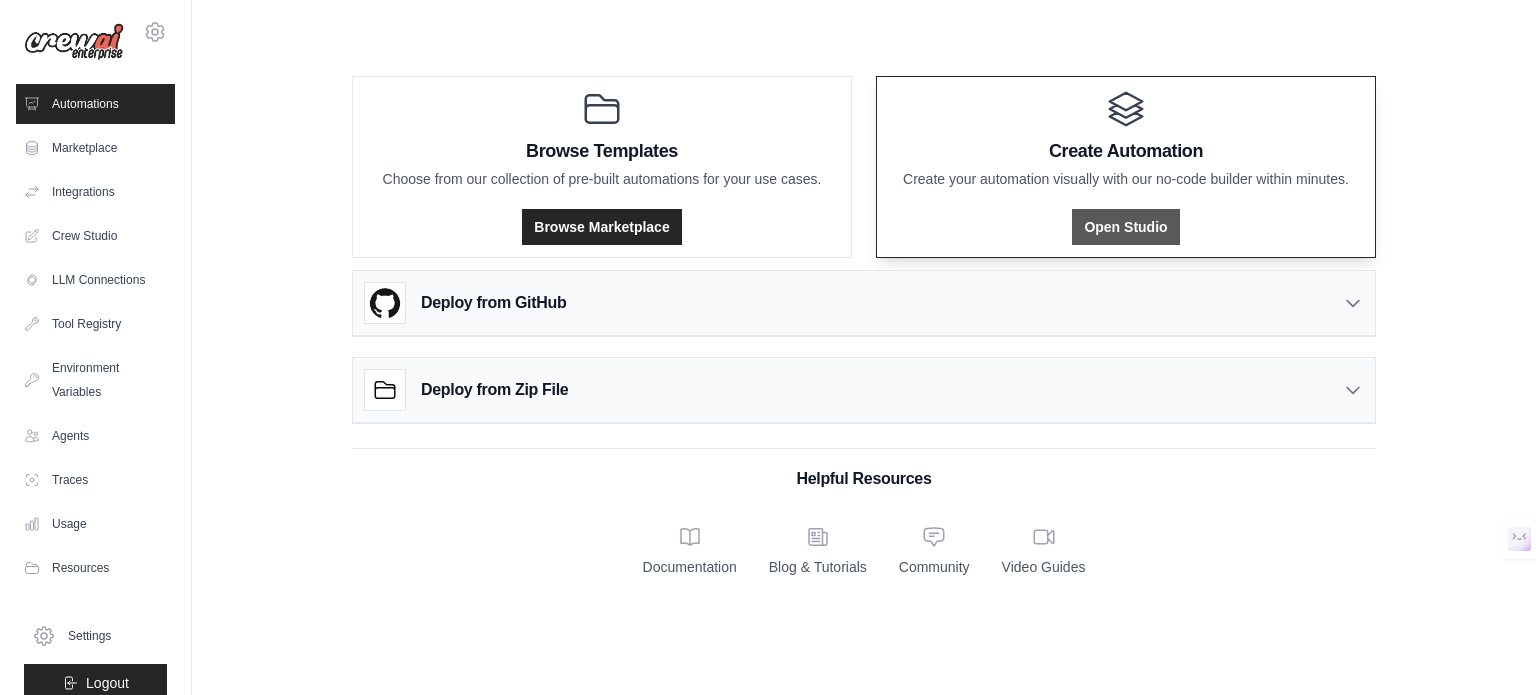 click on "Open Studio" at bounding box center (1125, 227) 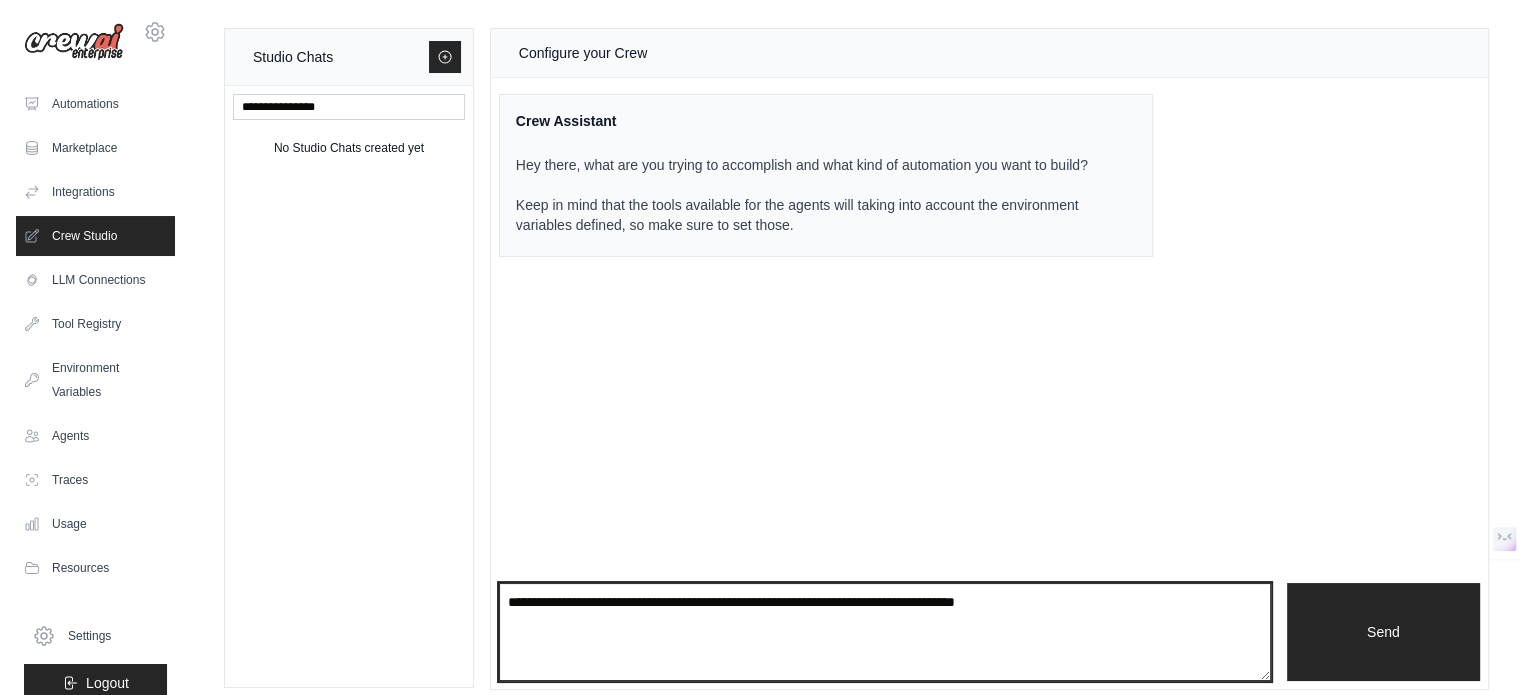 click at bounding box center [885, 632] 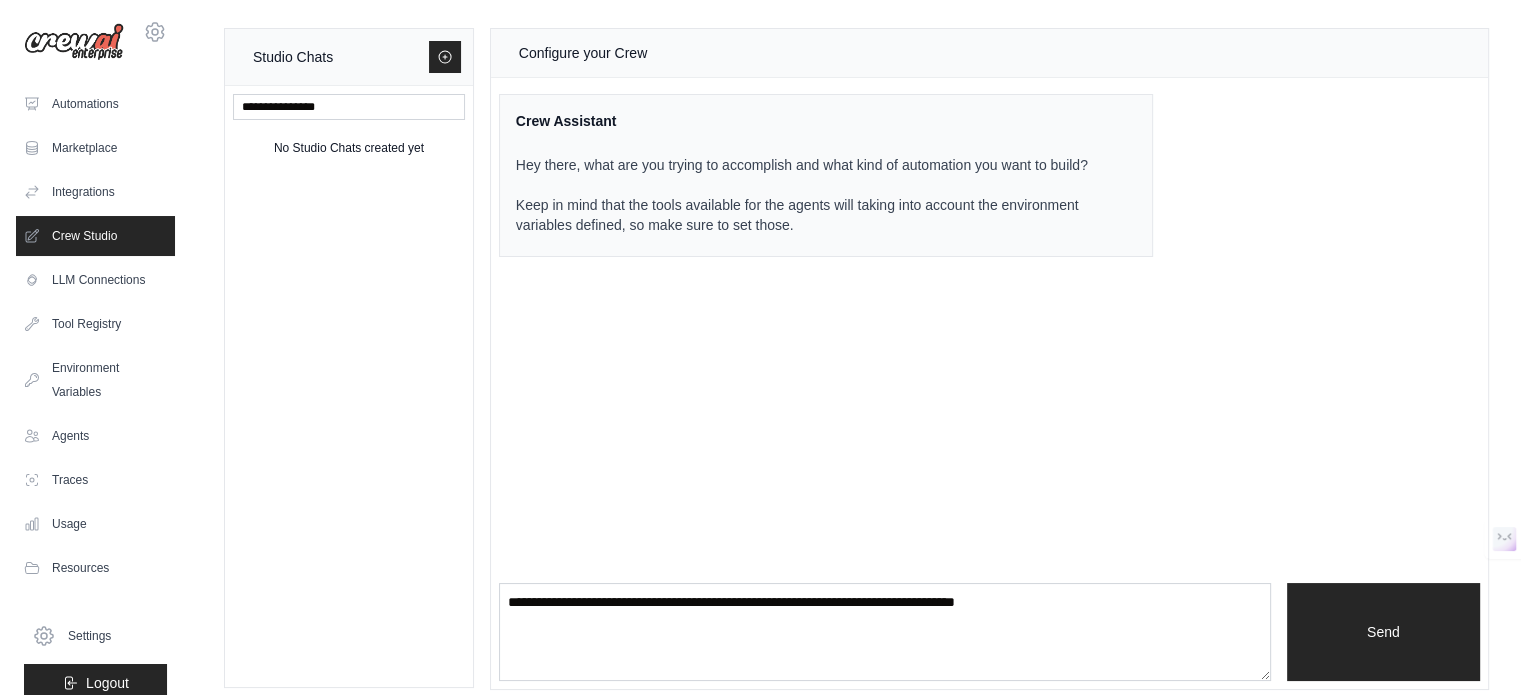 click on "No Studio Chats created yet" at bounding box center [349, 386] 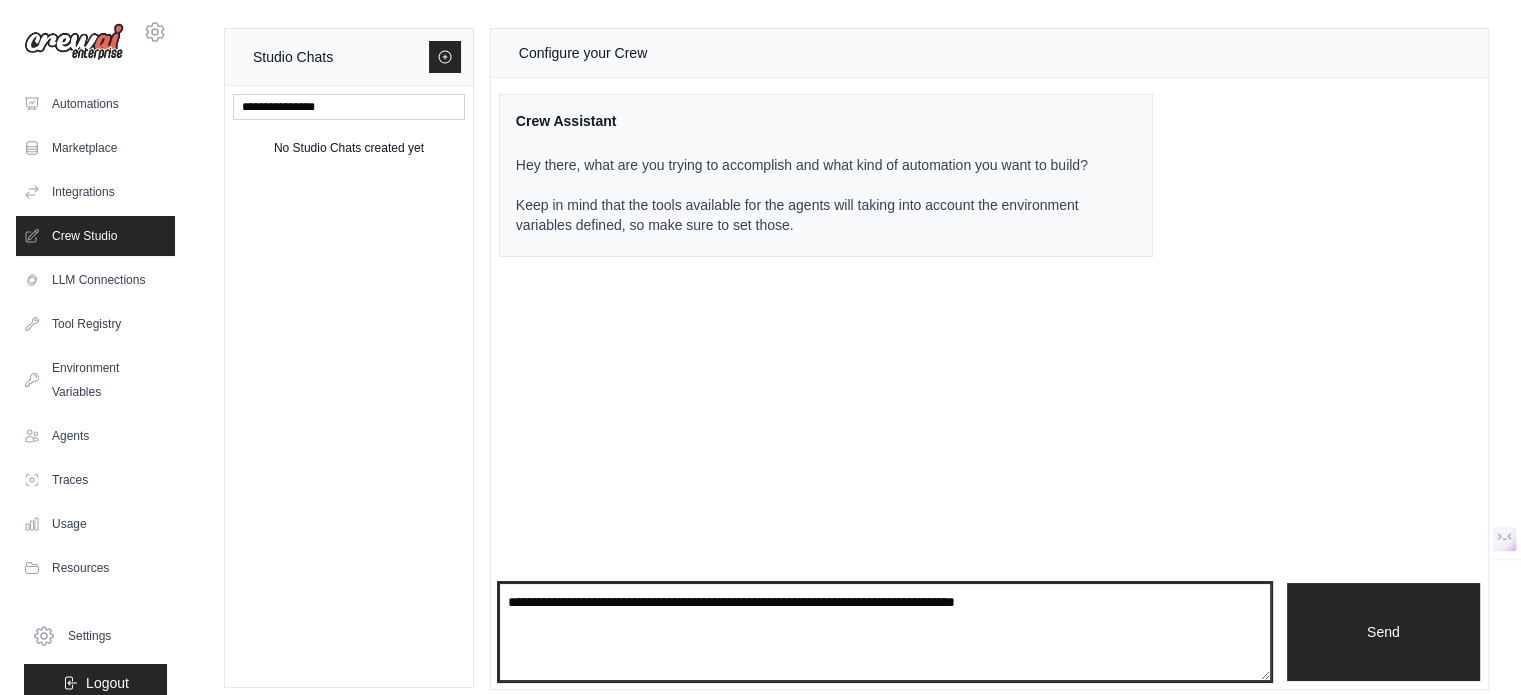 drag, startPoint x: 768, startPoint y: 658, endPoint x: 760, endPoint y: 639, distance: 20.615528 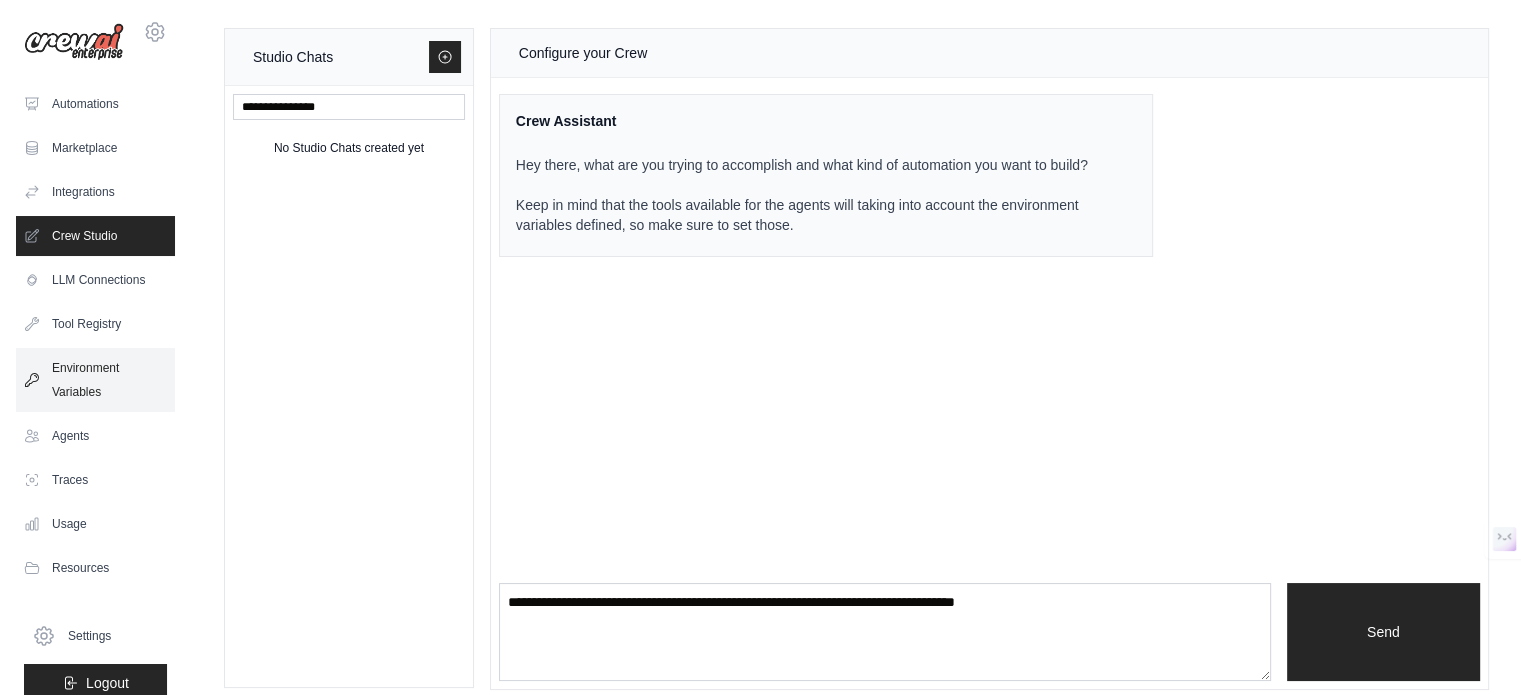 click on "Environment Variables" at bounding box center [95, 380] 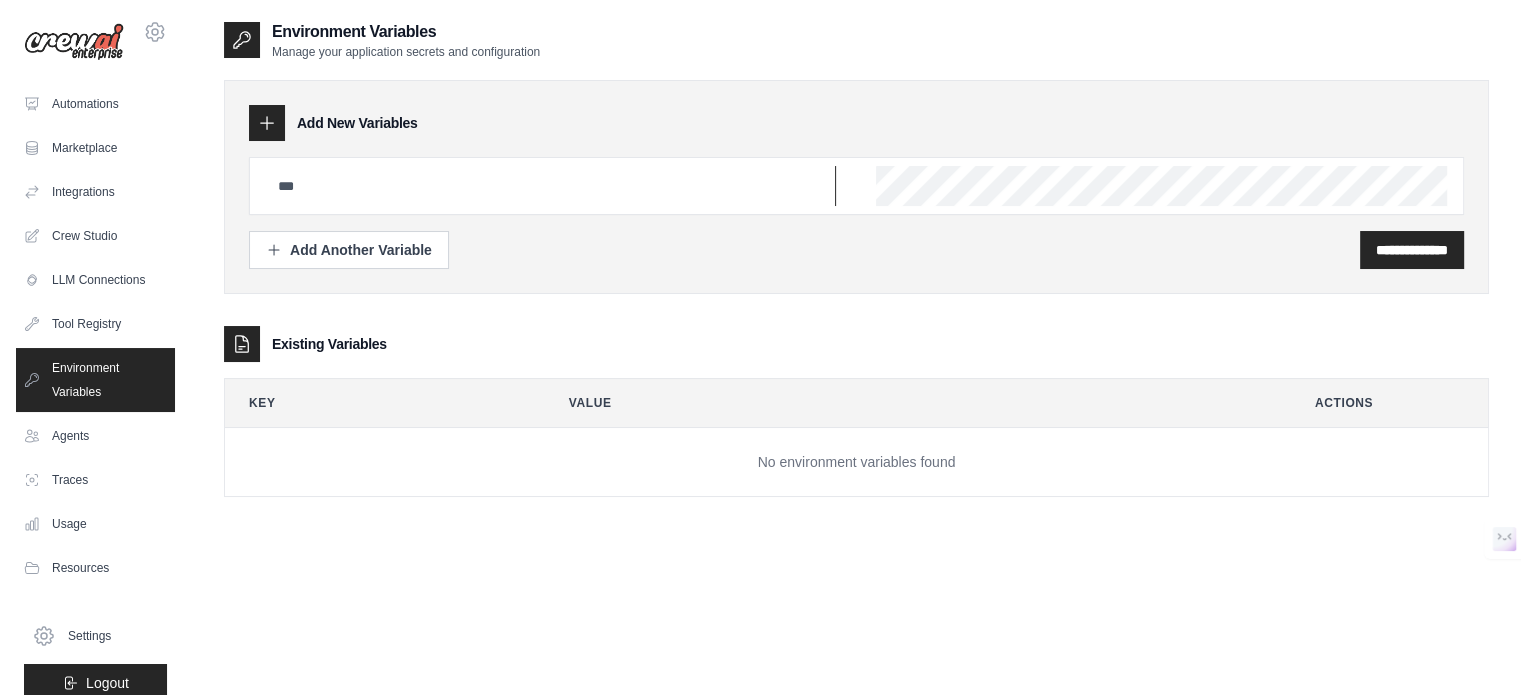 click at bounding box center (551, 186) 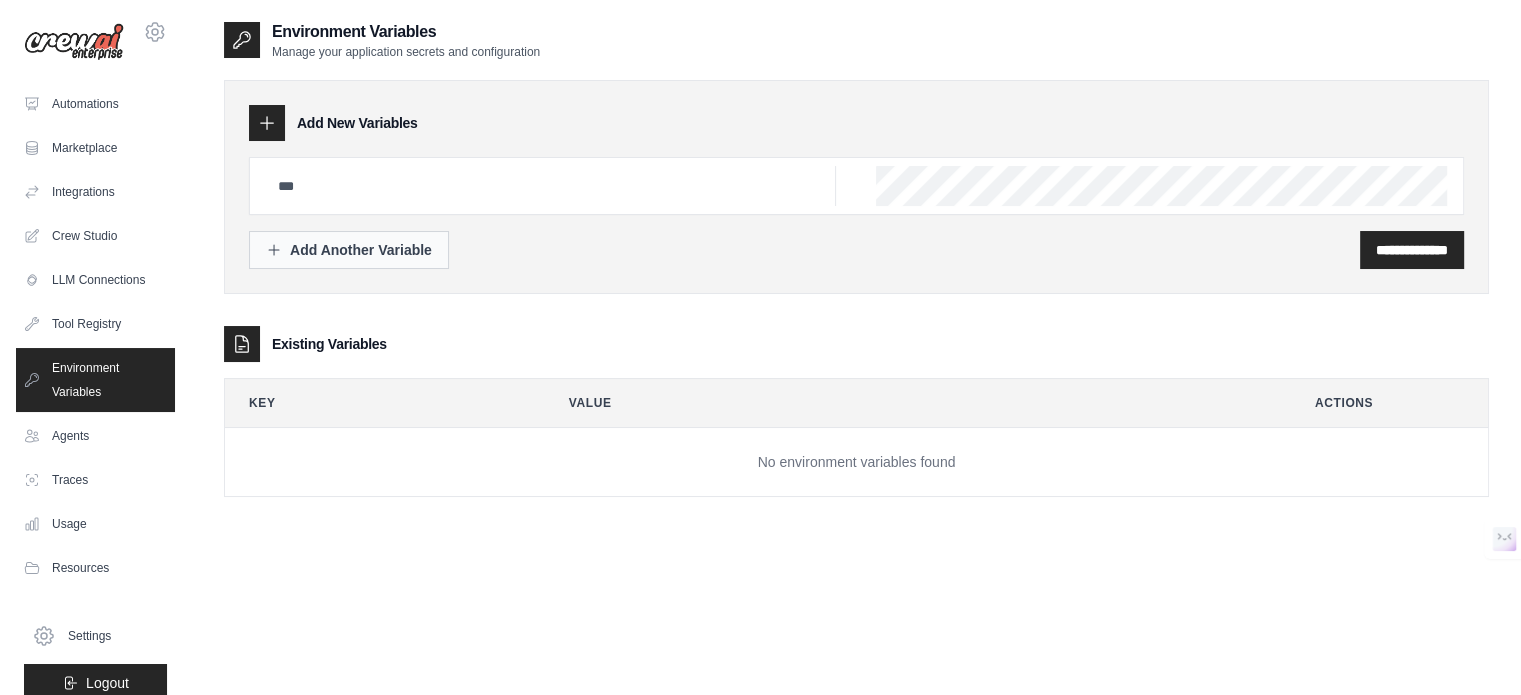 click on "Add Another Variable" at bounding box center [349, 250] 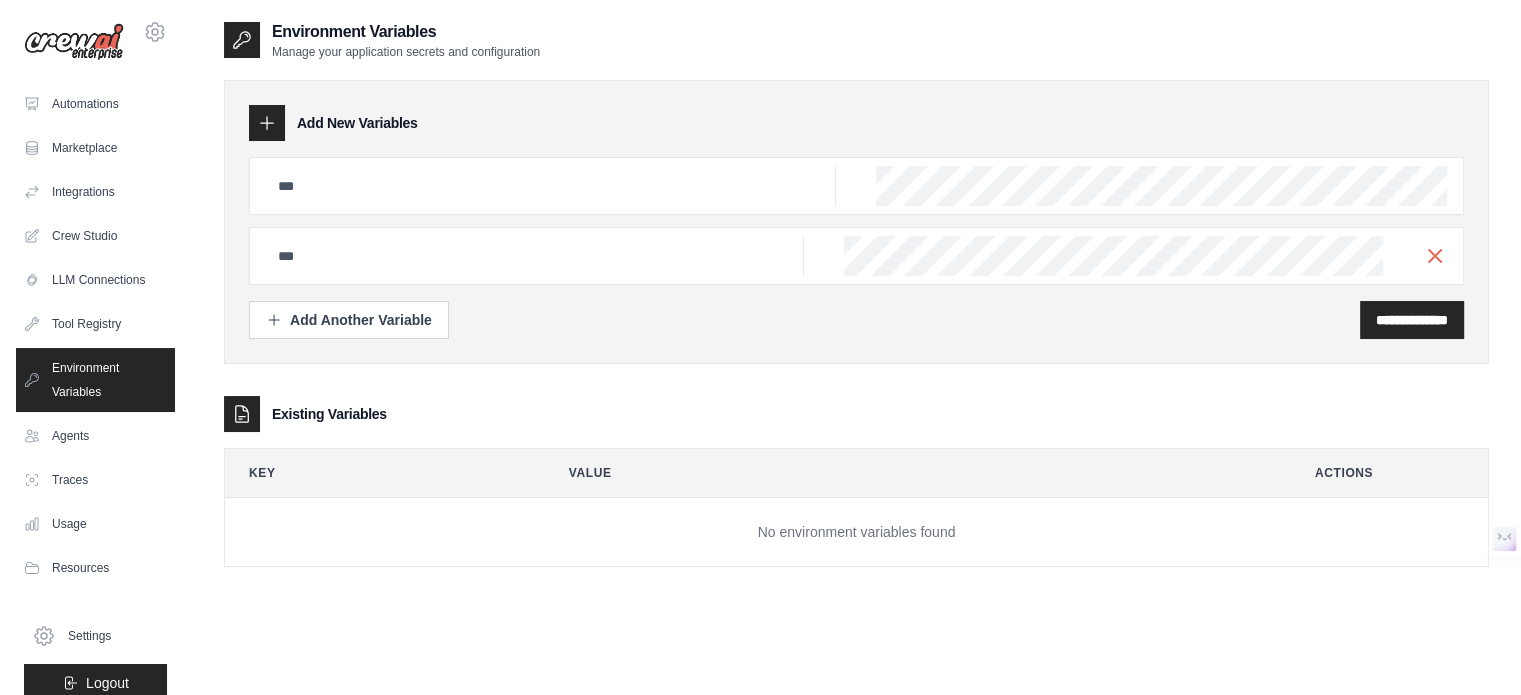 click on "Key" at bounding box center [377, 473] 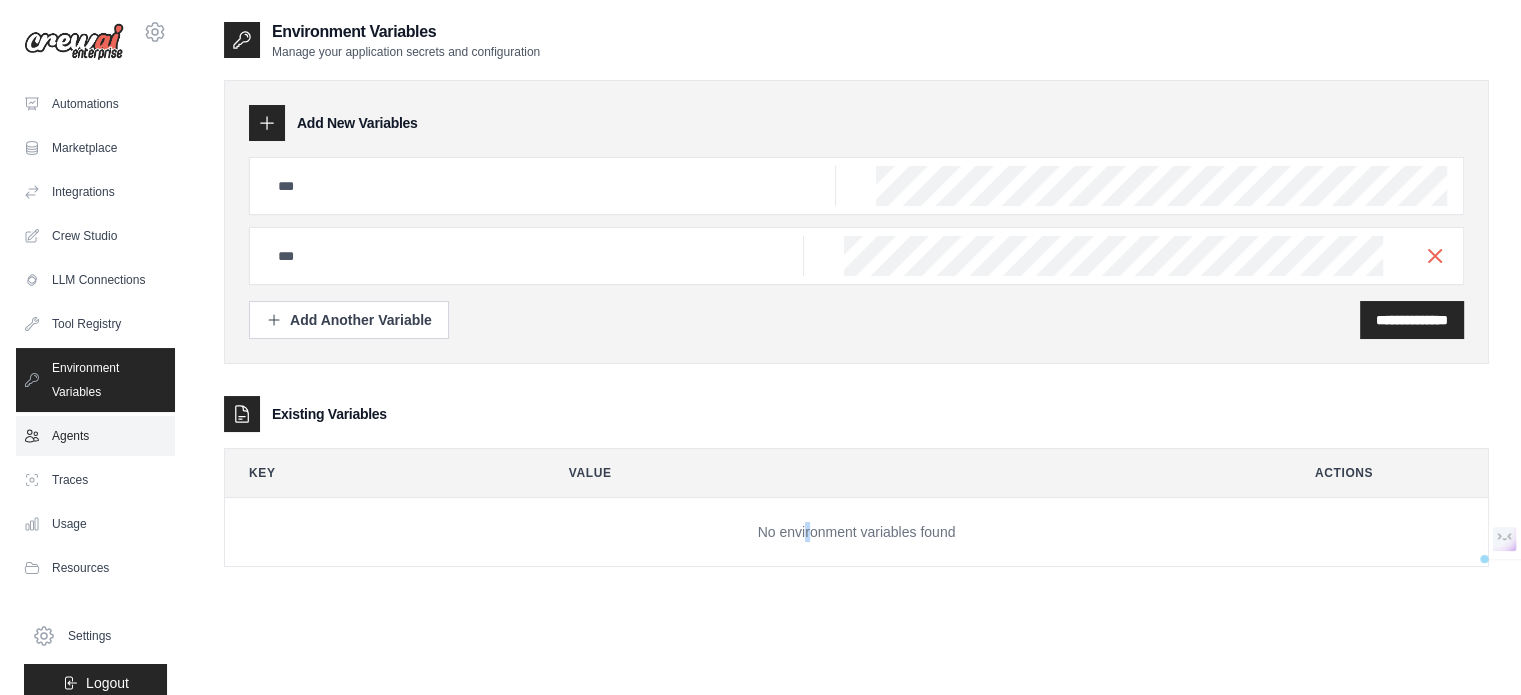 click on "Agents" at bounding box center (95, 436) 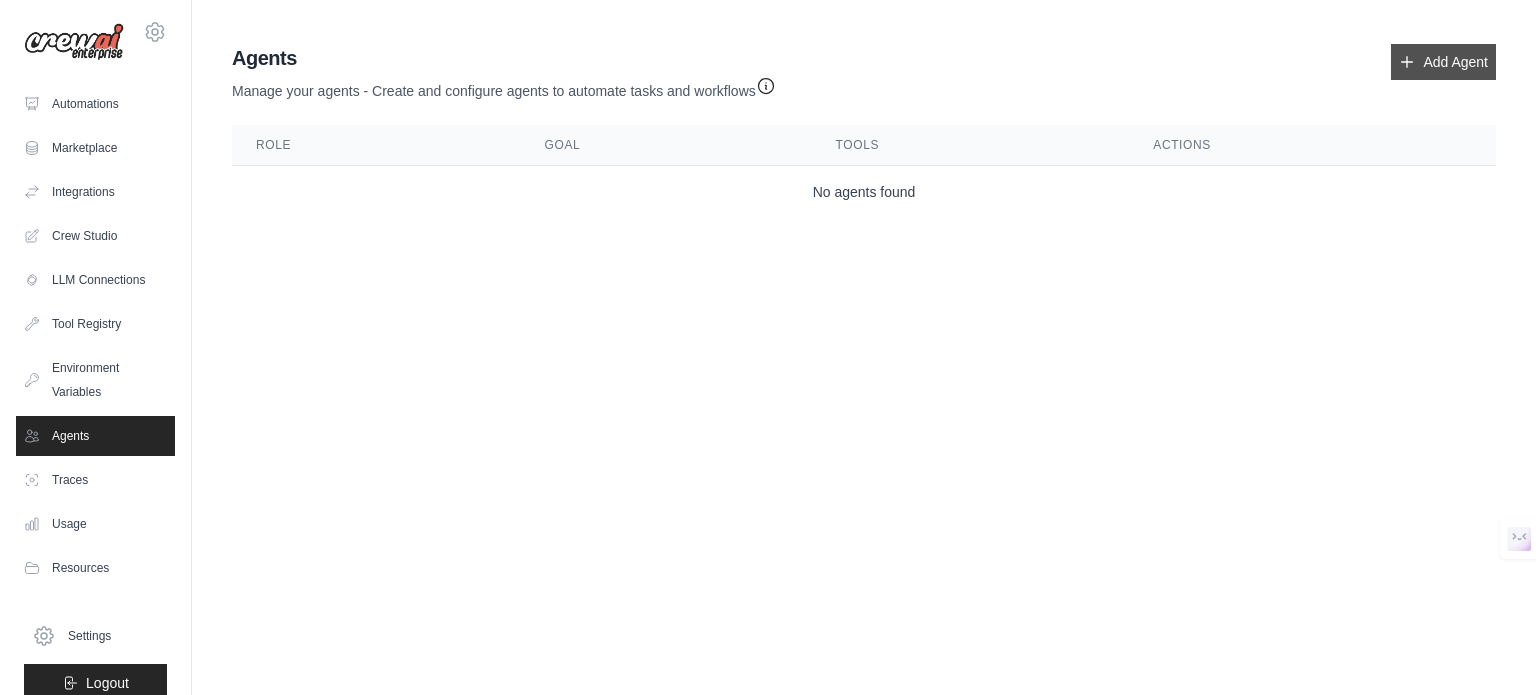 click on "Add Agent" at bounding box center [1443, 62] 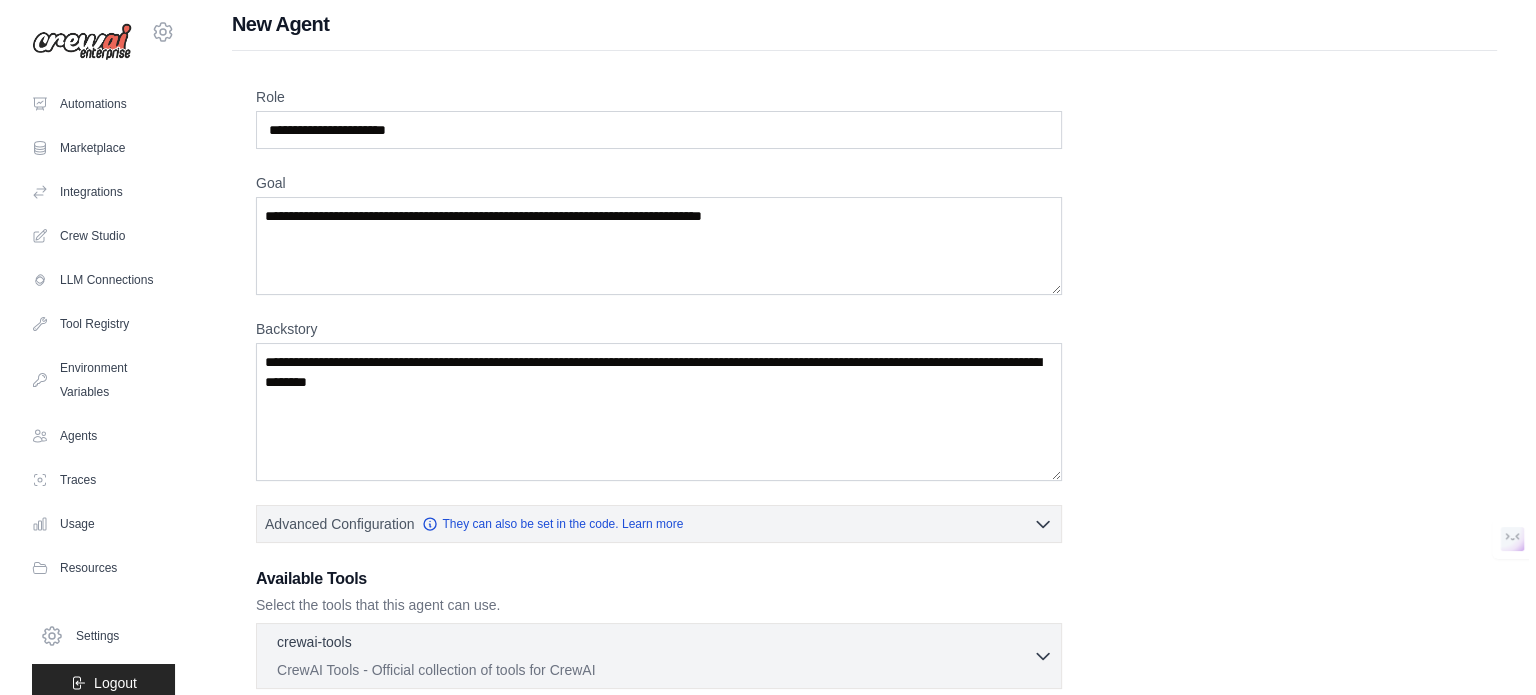 scroll, scrollTop: 0, scrollLeft: 0, axis: both 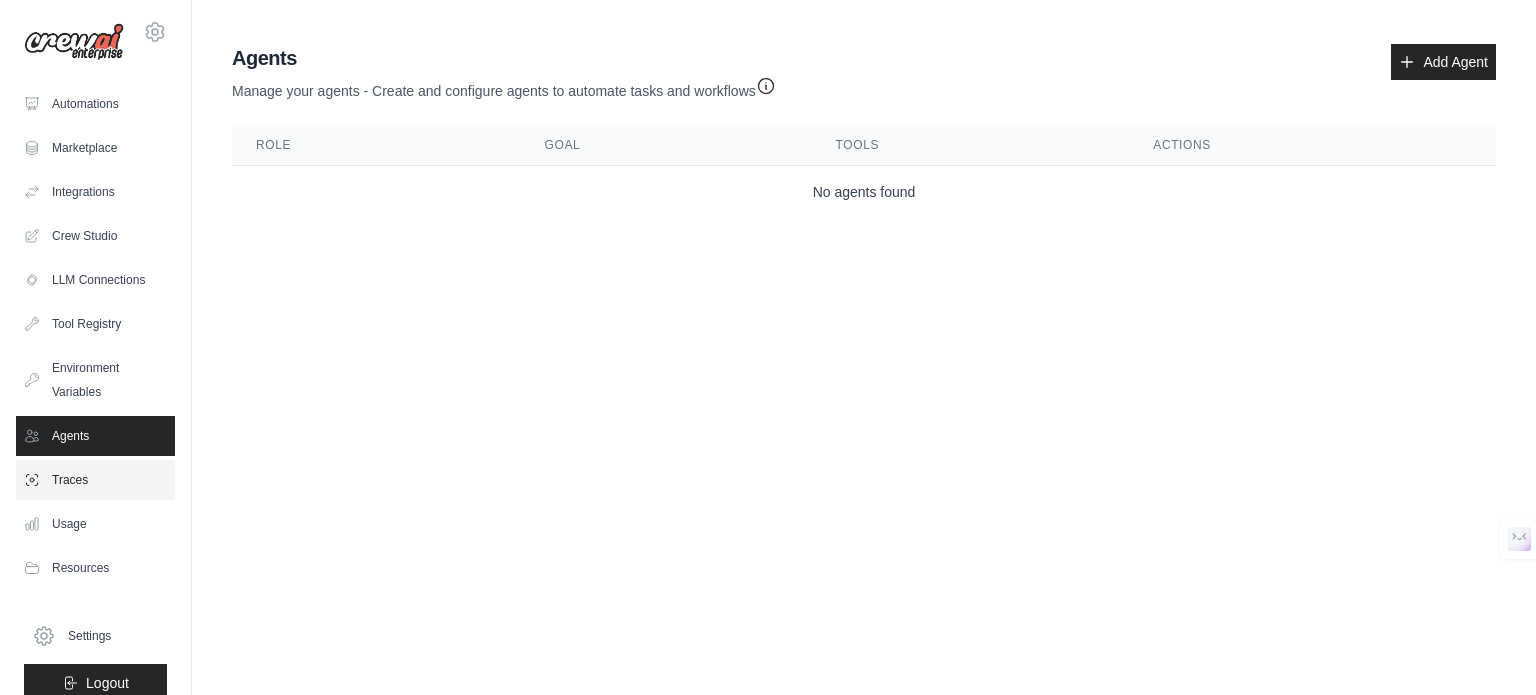 click on "Traces" at bounding box center (95, 480) 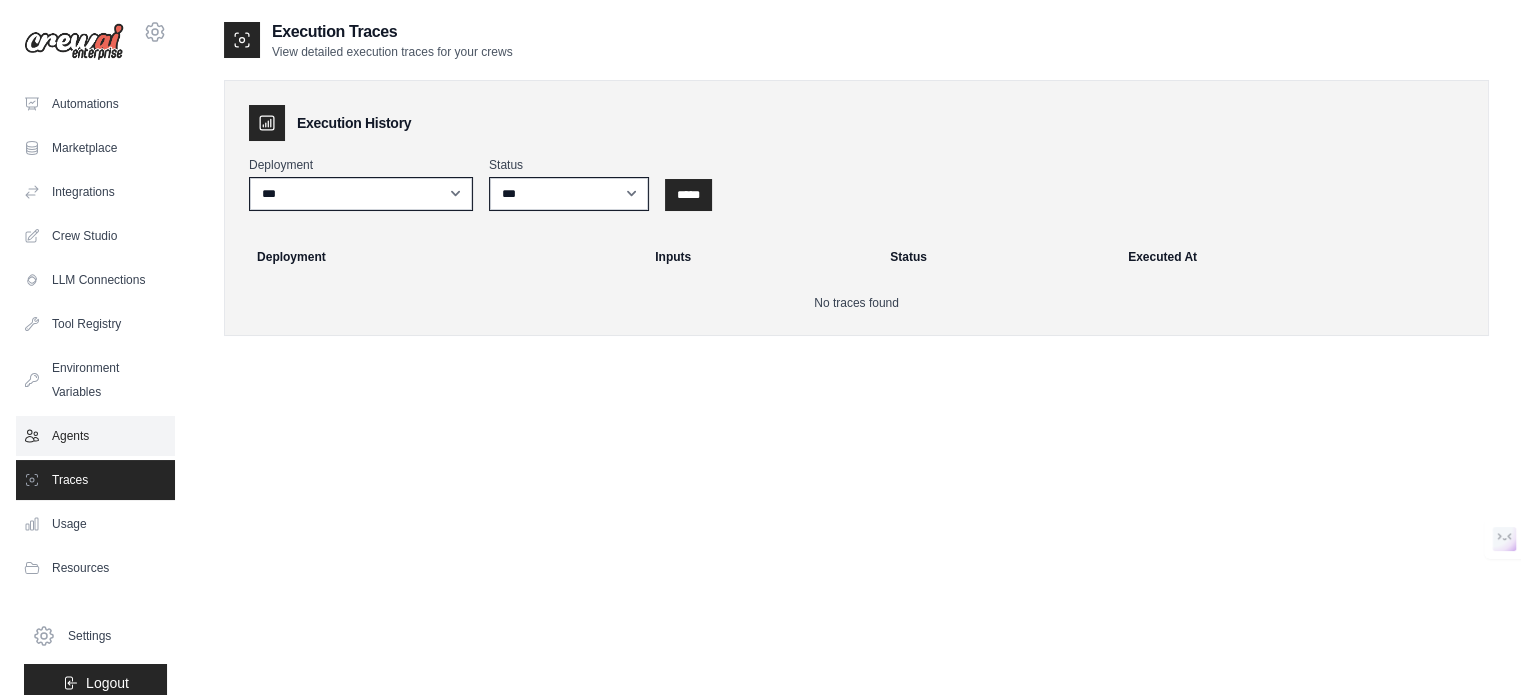click on "Agents" at bounding box center [95, 436] 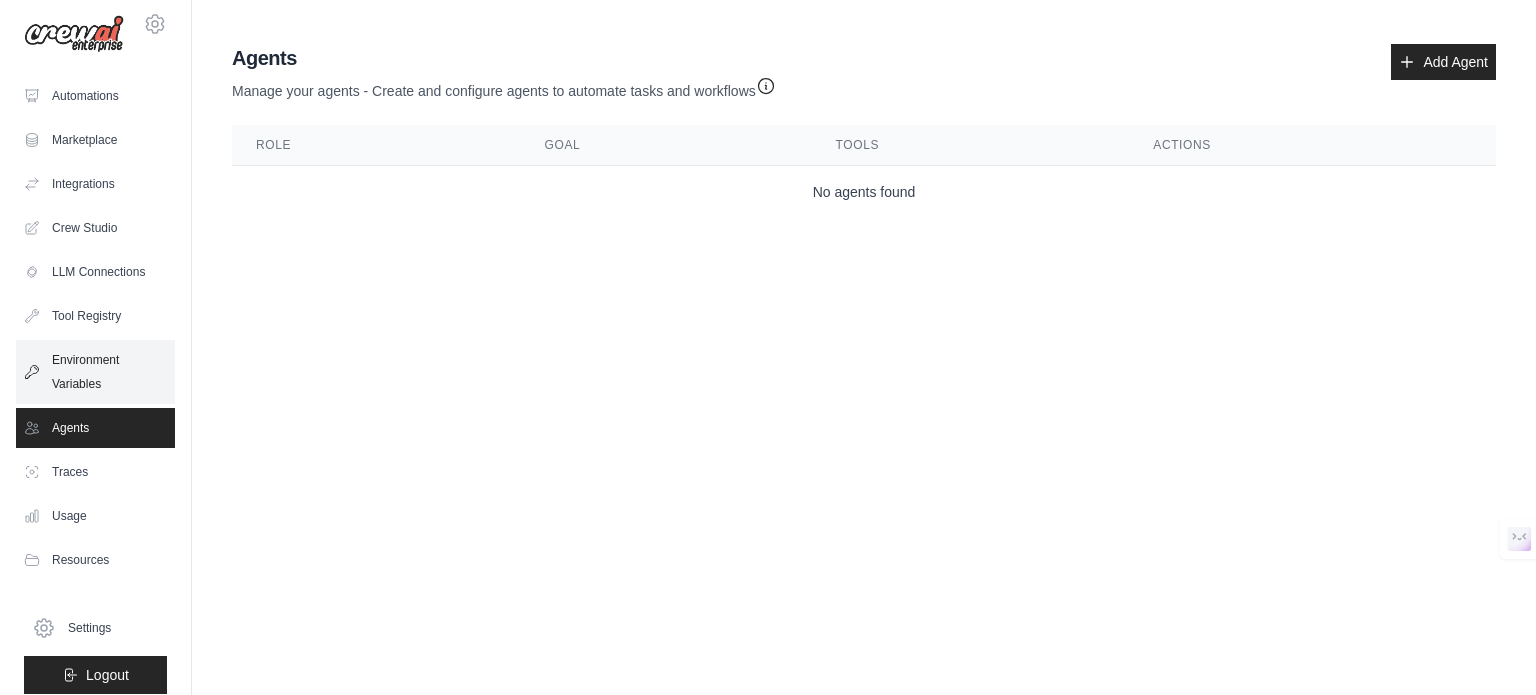 scroll, scrollTop: 0, scrollLeft: 0, axis: both 